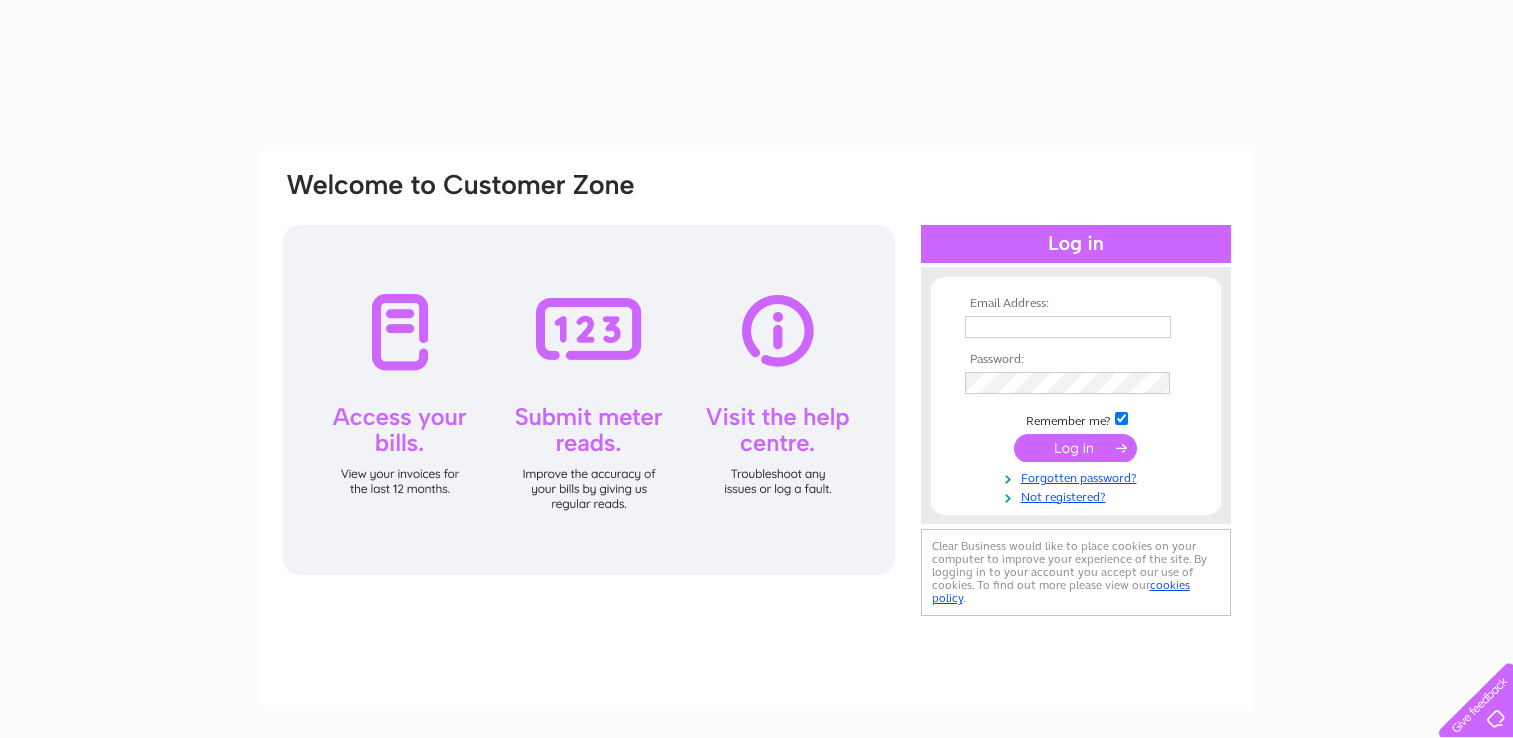 scroll, scrollTop: 0, scrollLeft: 0, axis: both 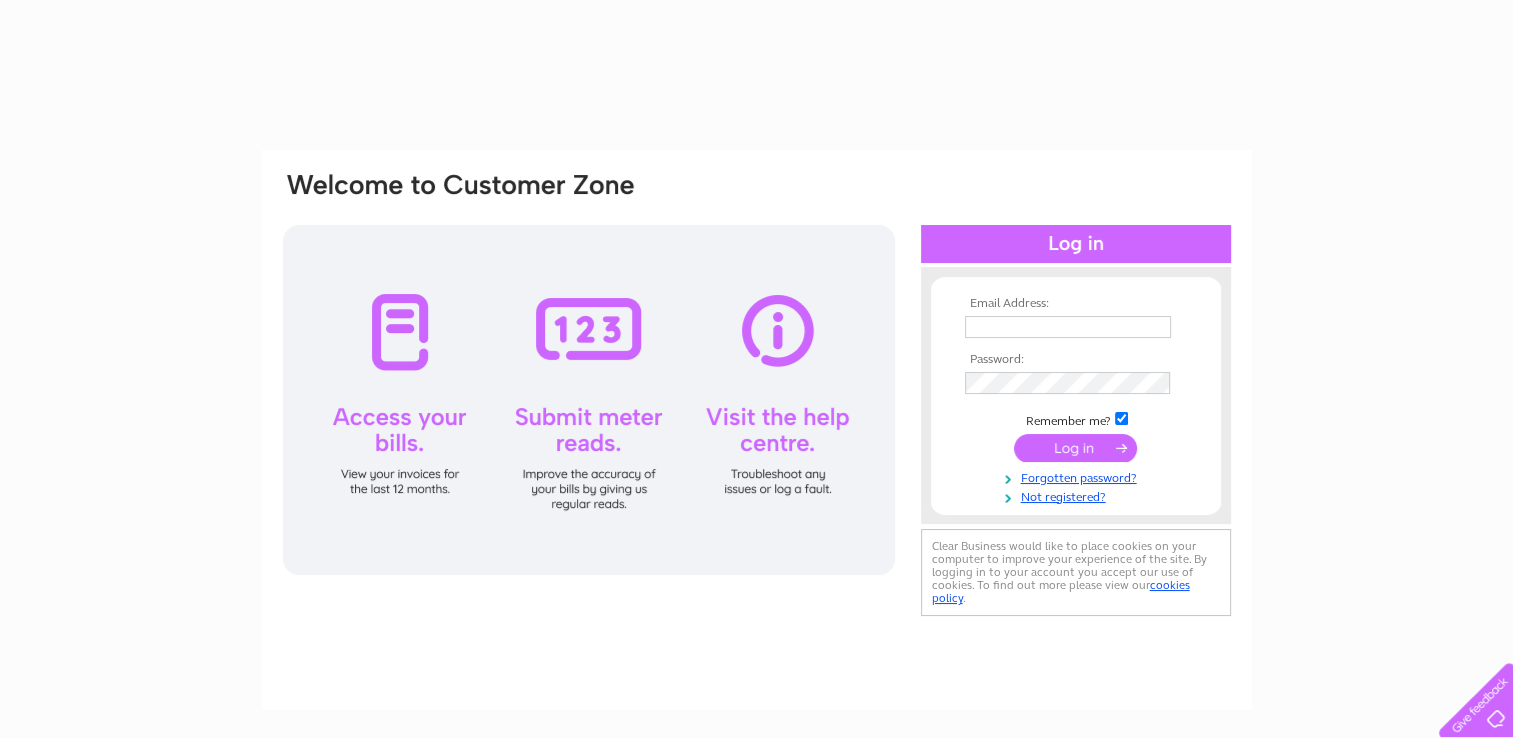 type on "jemma@activemindspontefract.co.uk" 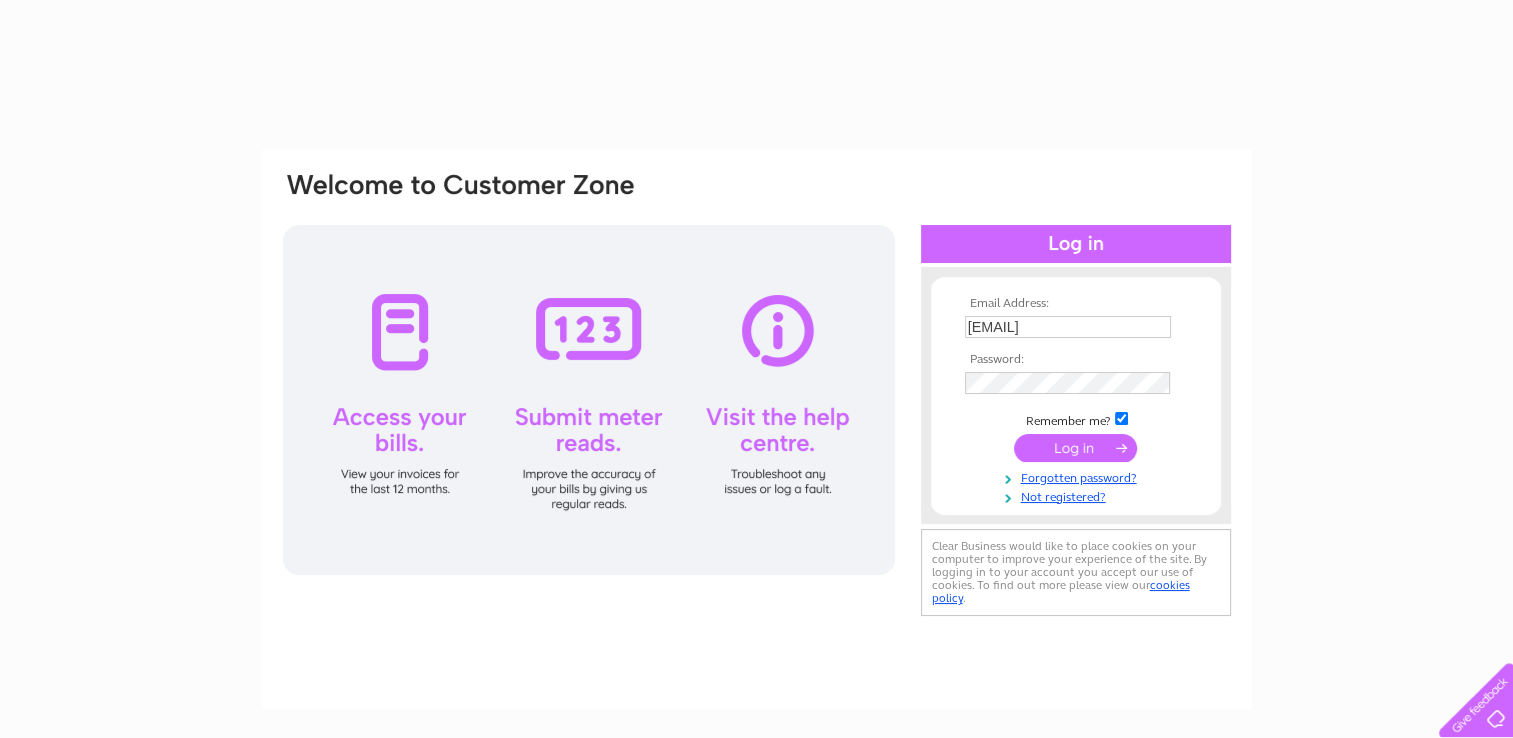 click at bounding box center [1075, 448] 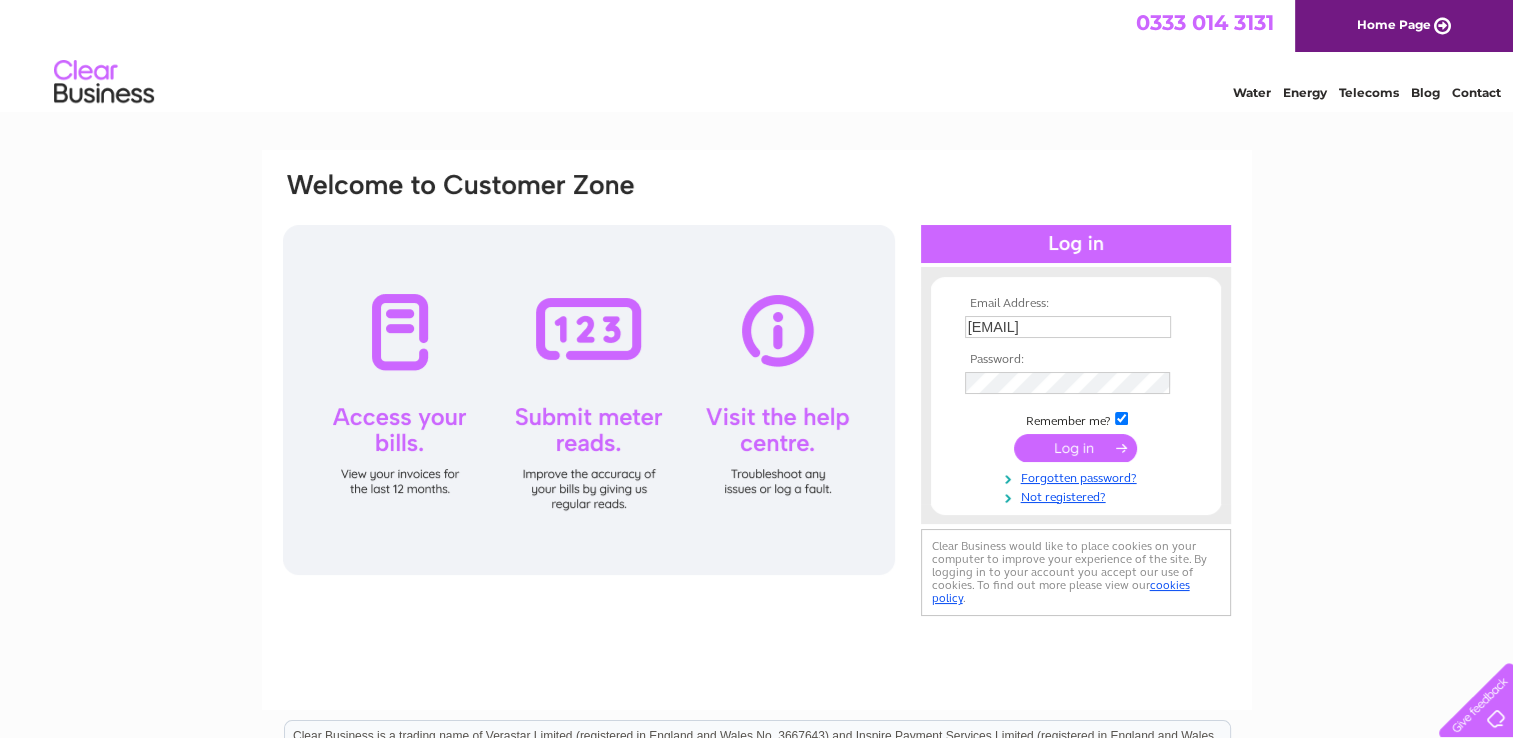 scroll, scrollTop: 0, scrollLeft: 0, axis: both 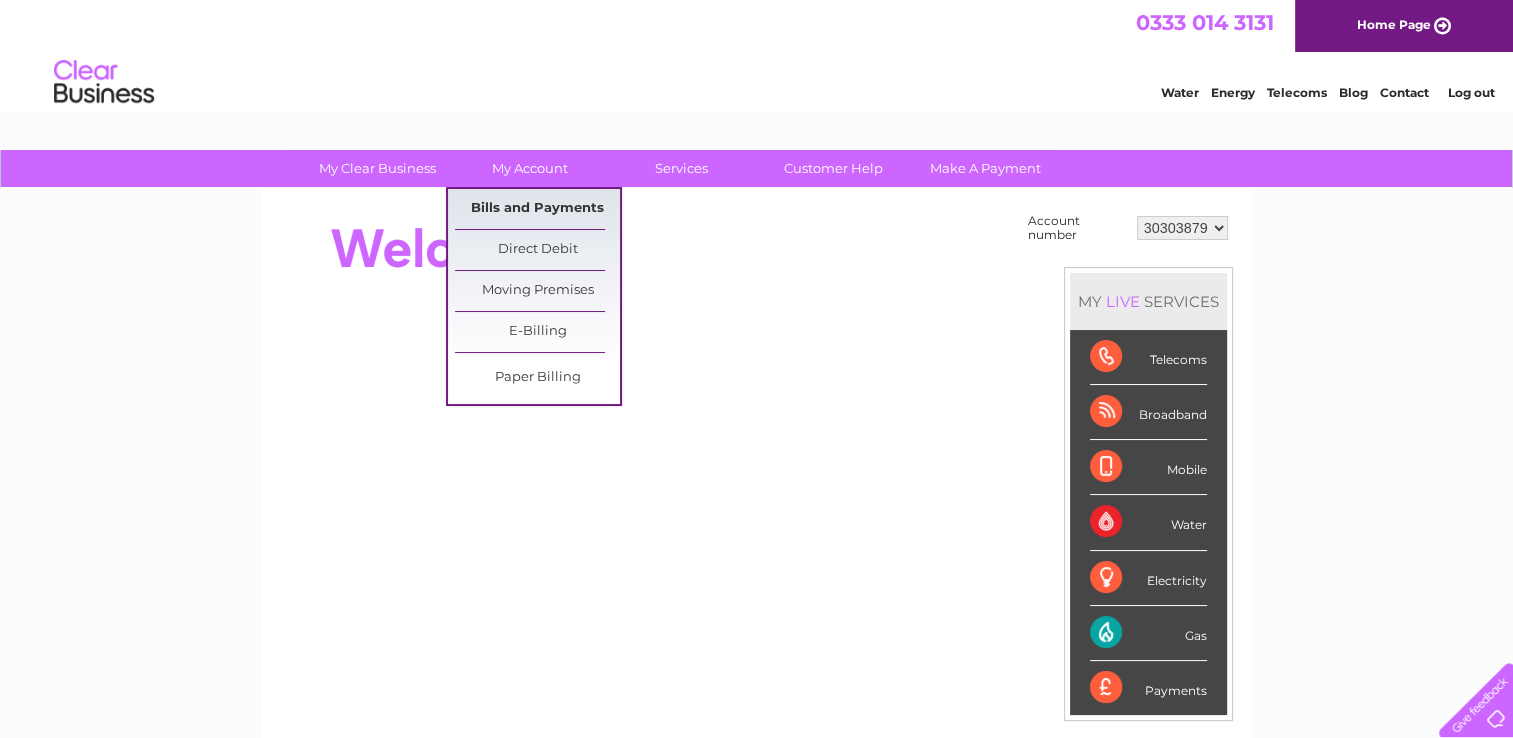 click on "Bills and Payments" at bounding box center (537, 209) 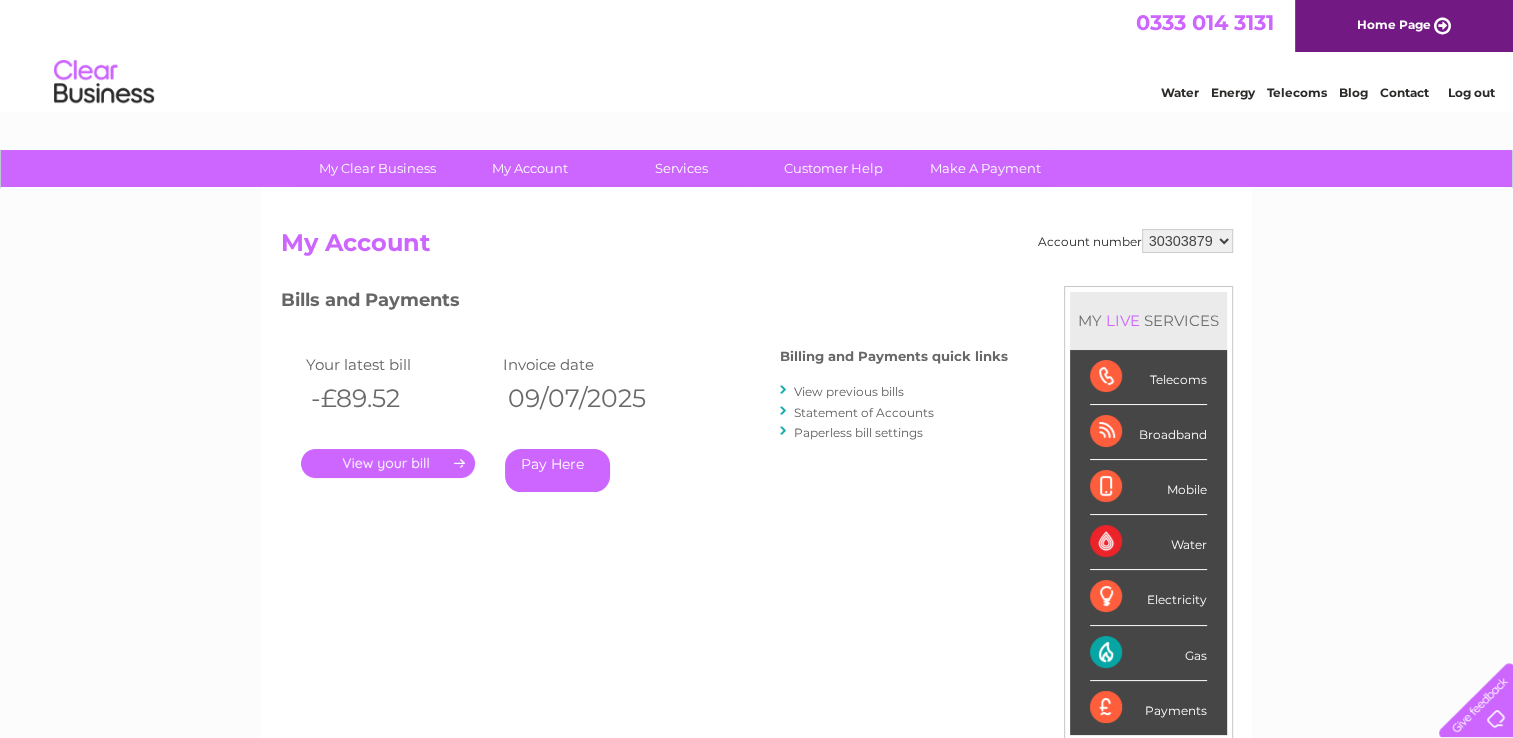 scroll, scrollTop: 0, scrollLeft: 0, axis: both 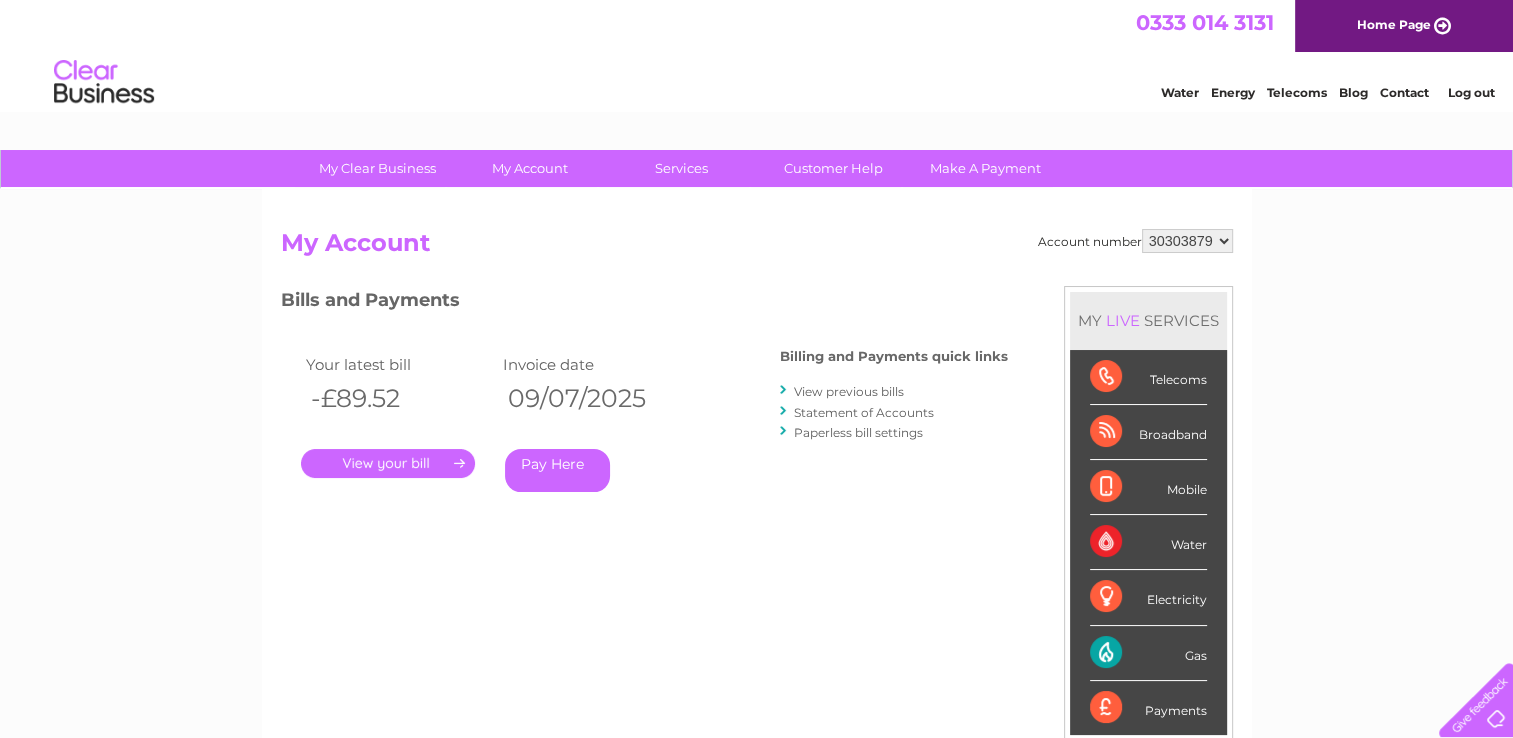 click on "." at bounding box center (388, 463) 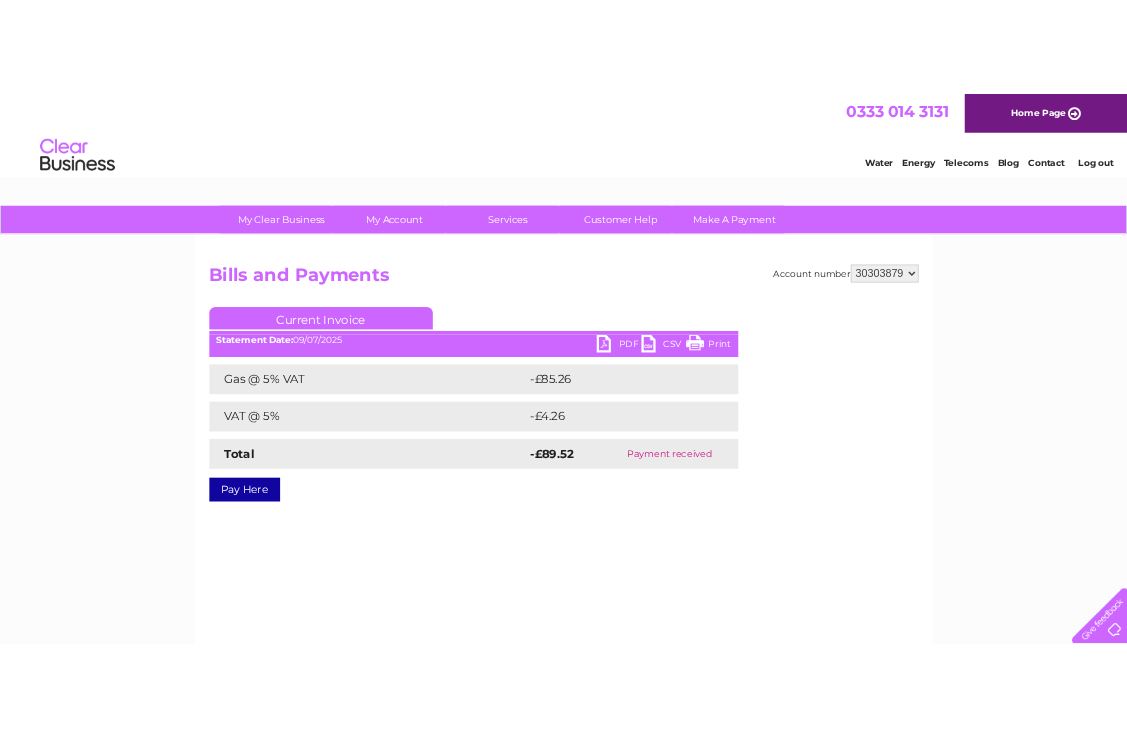 scroll, scrollTop: 0, scrollLeft: 0, axis: both 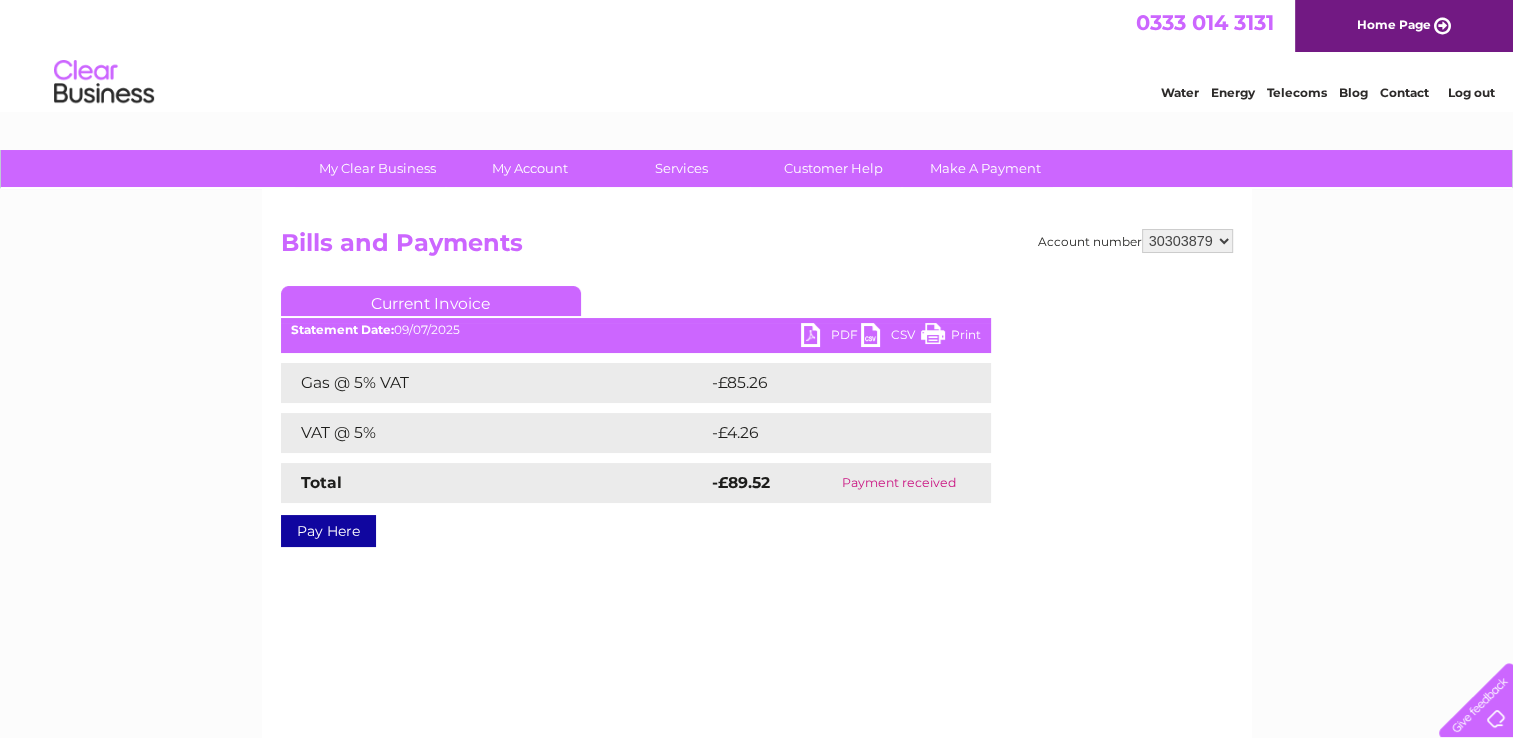 click on "PDF" at bounding box center (831, 337) 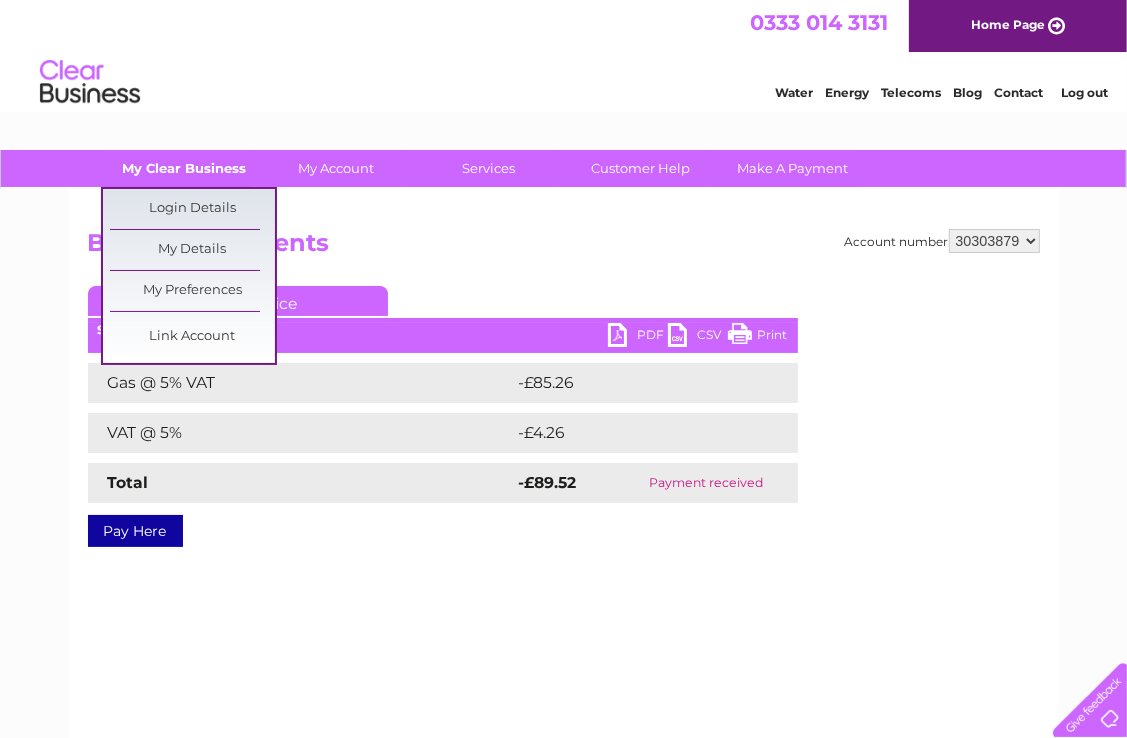 click on "My Clear Business" at bounding box center (184, 168) 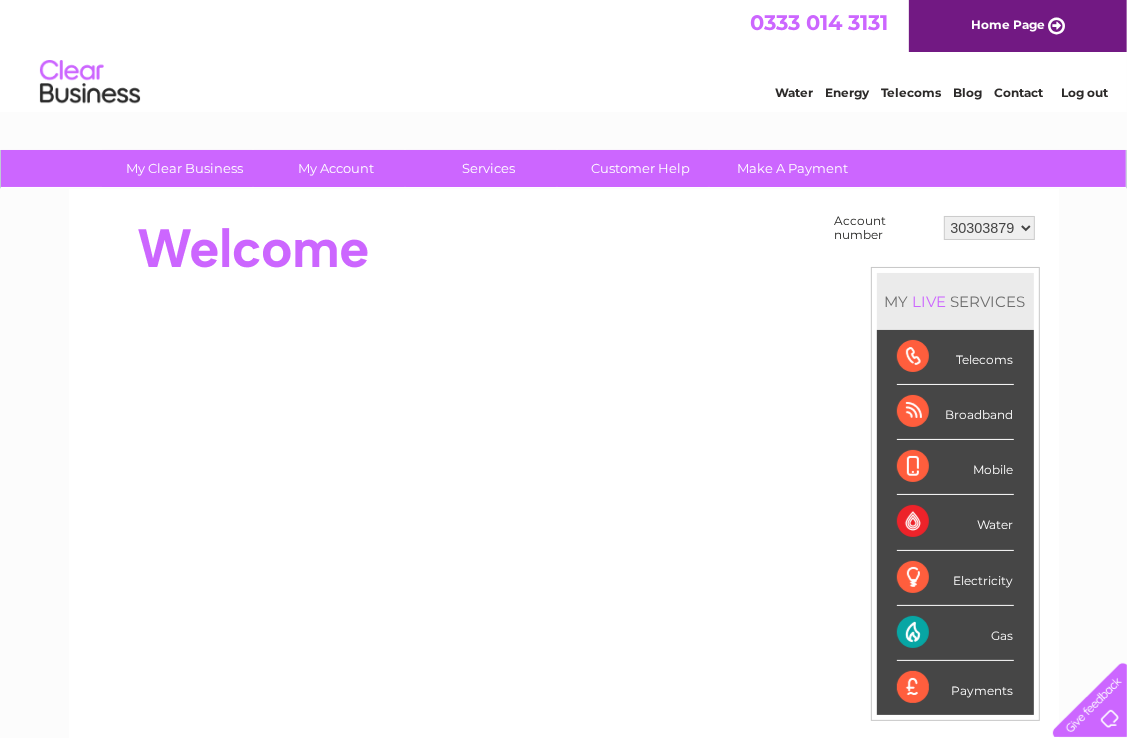 scroll, scrollTop: 0, scrollLeft: 0, axis: both 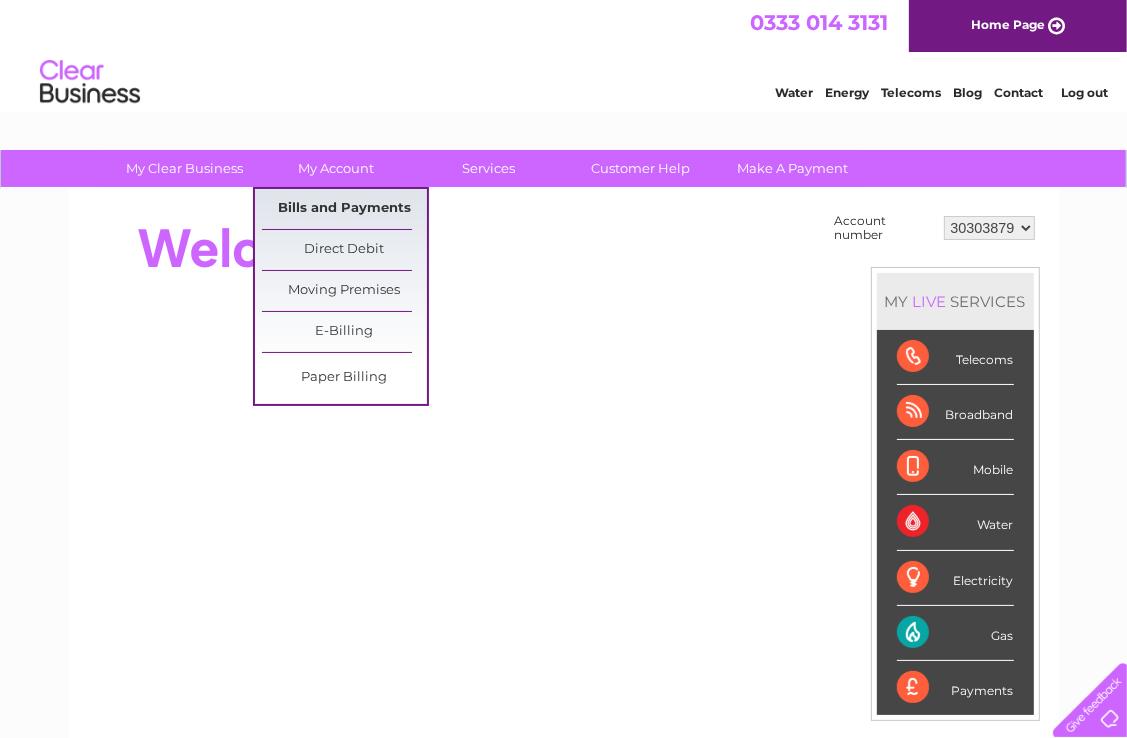 click on "Bills and Payments" at bounding box center (344, 209) 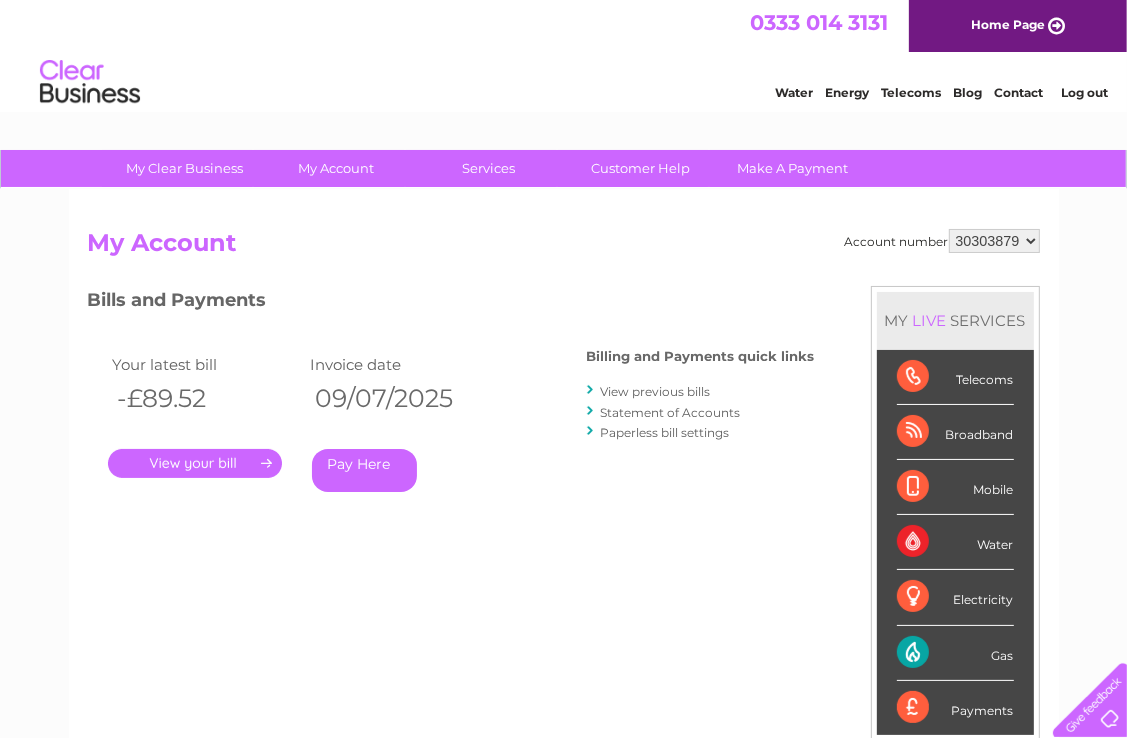 scroll, scrollTop: 0, scrollLeft: 0, axis: both 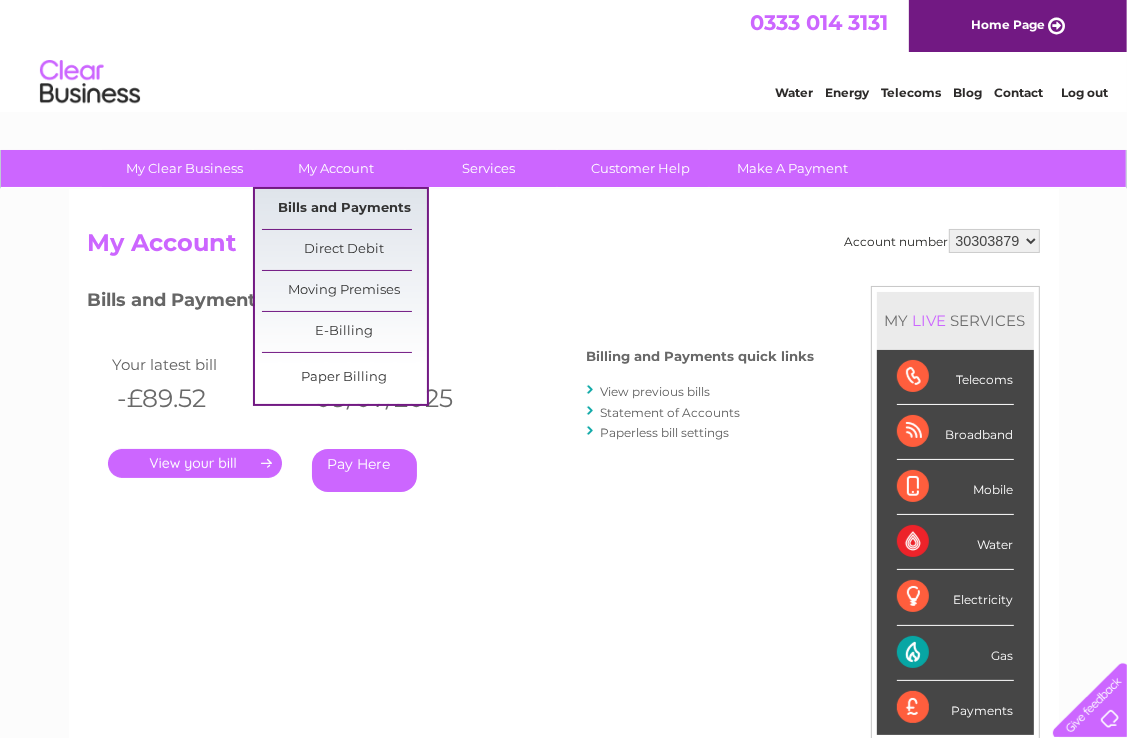 click on "Bills and Payments" at bounding box center [344, 209] 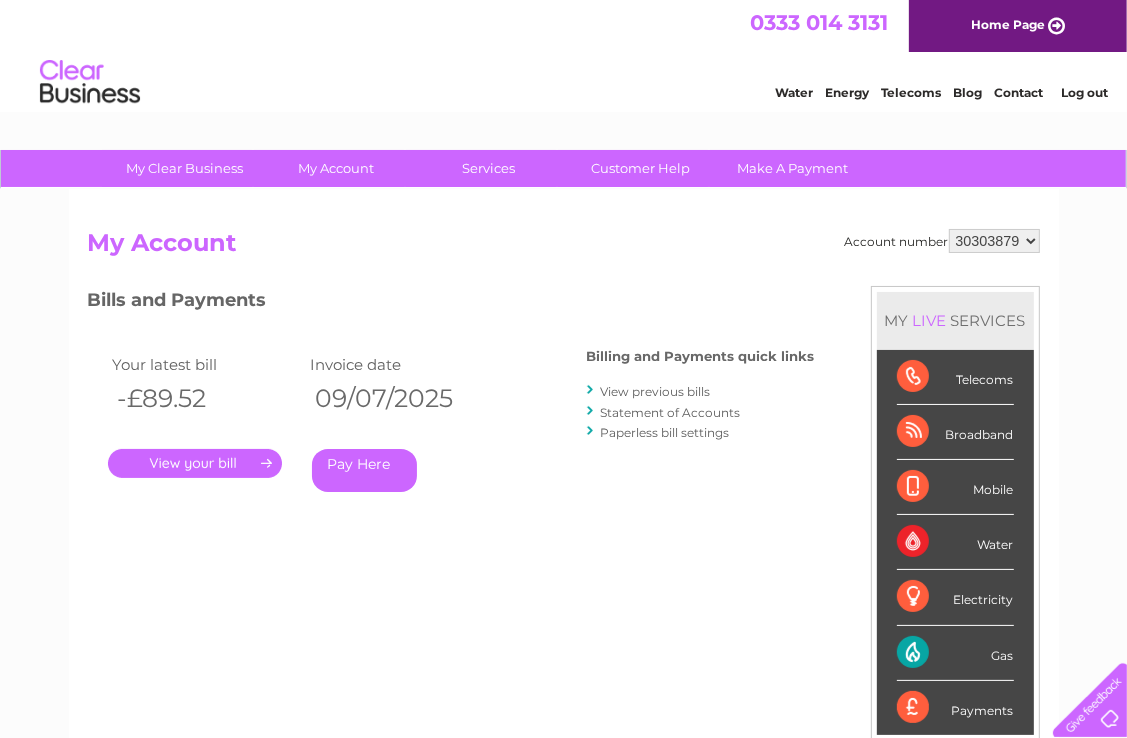 scroll, scrollTop: 0, scrollLeft: 0, axis: both 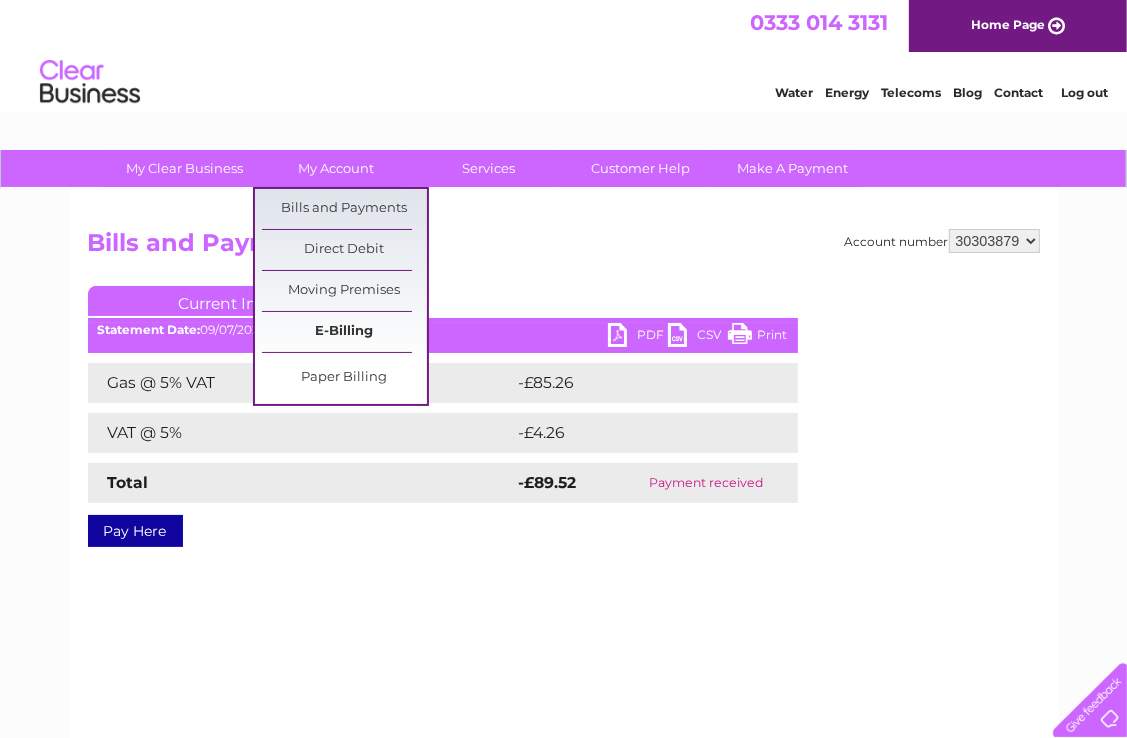 click on "E-Billing" at bounding box center [344, 332] 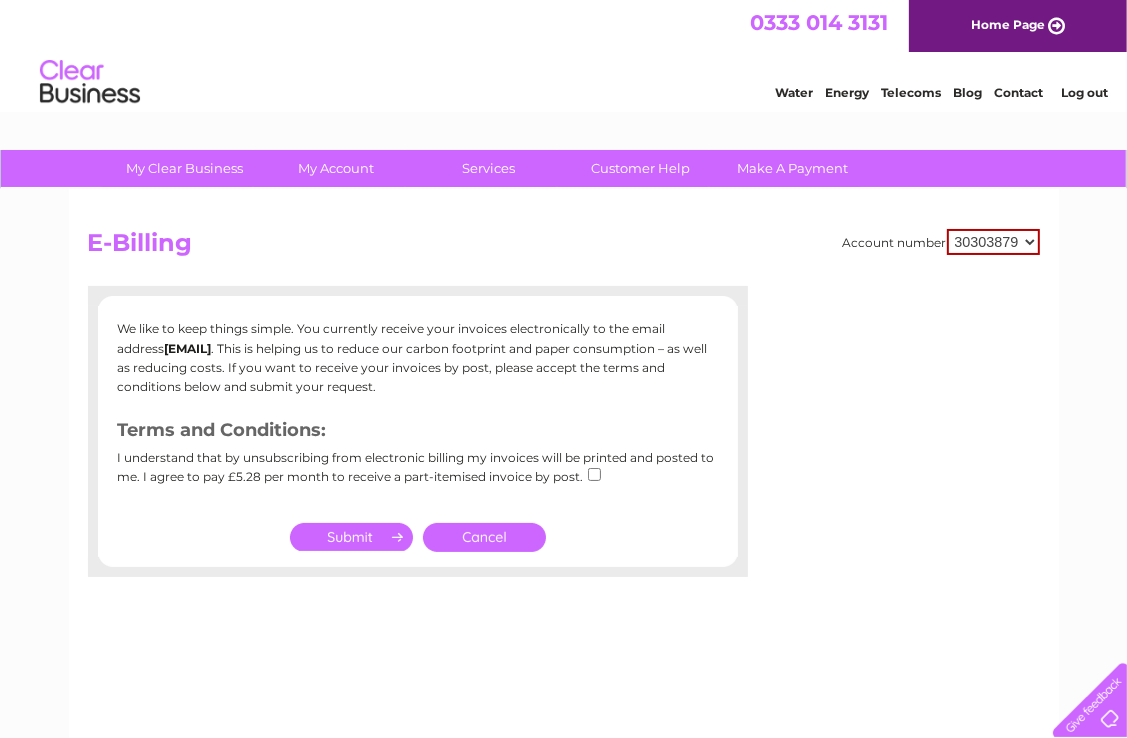 scroll, scrollTop: 0, scrollLeft: 0, axis: both 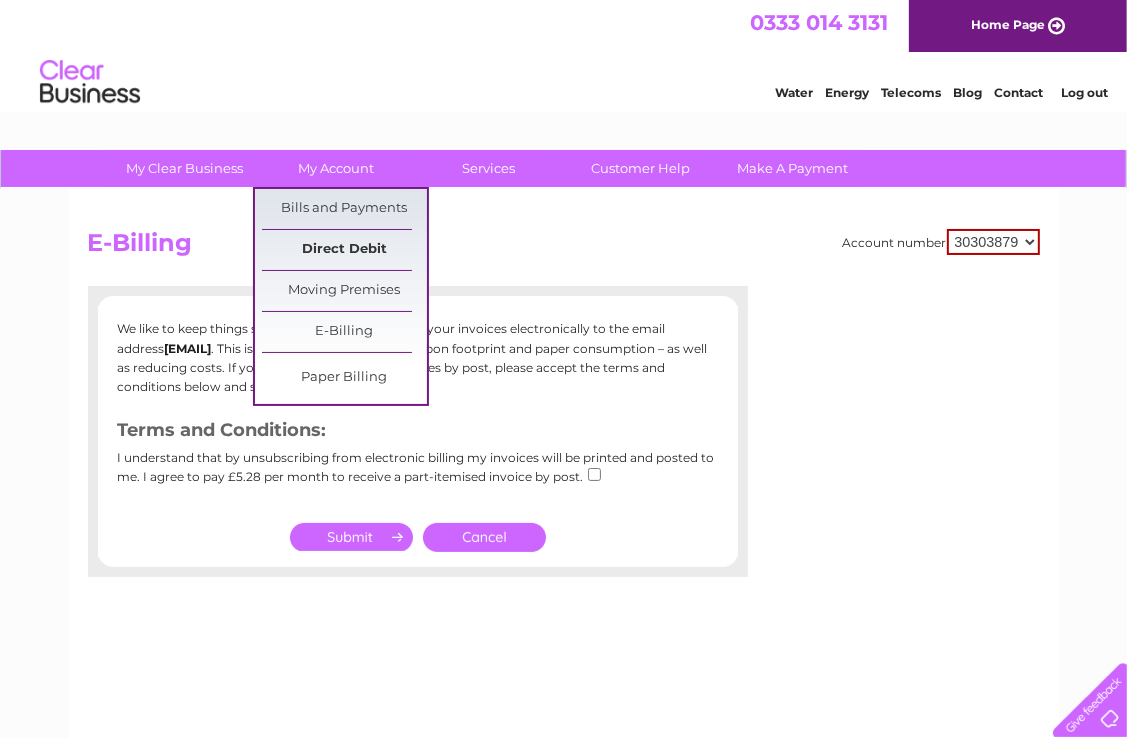 click on "Direct Debit" at bounding box center (344, 250) 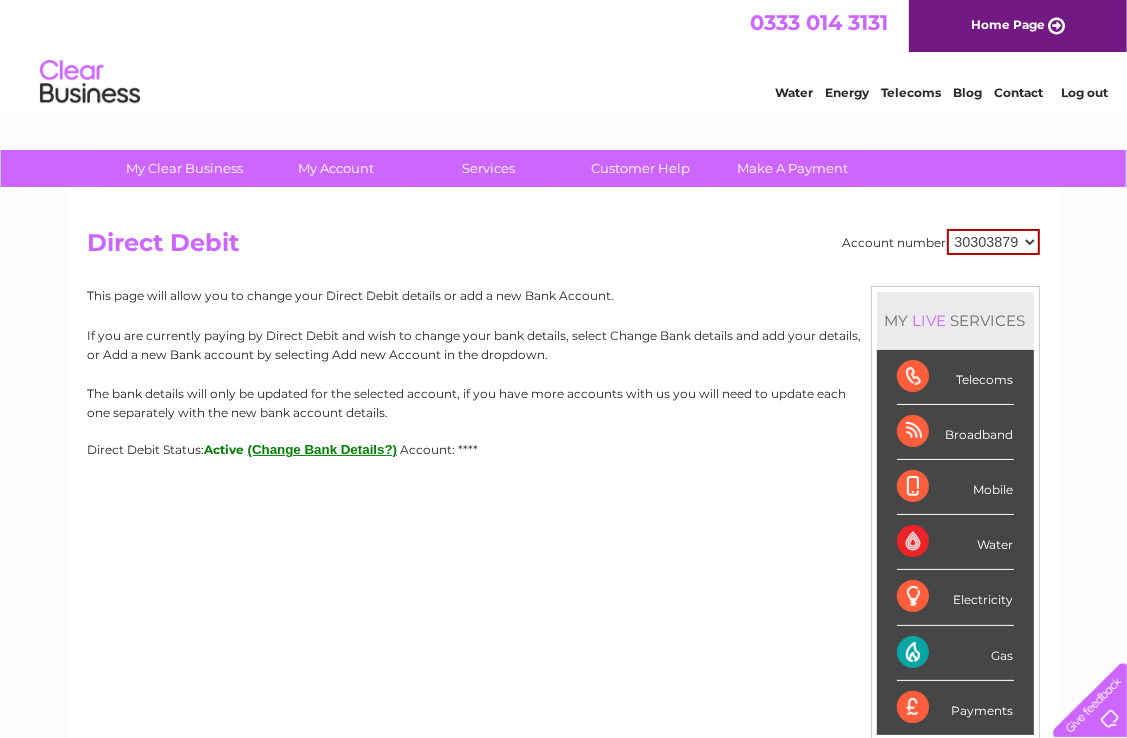 scroll, scrollTop: 0, scrollLeft: 0, axis: both 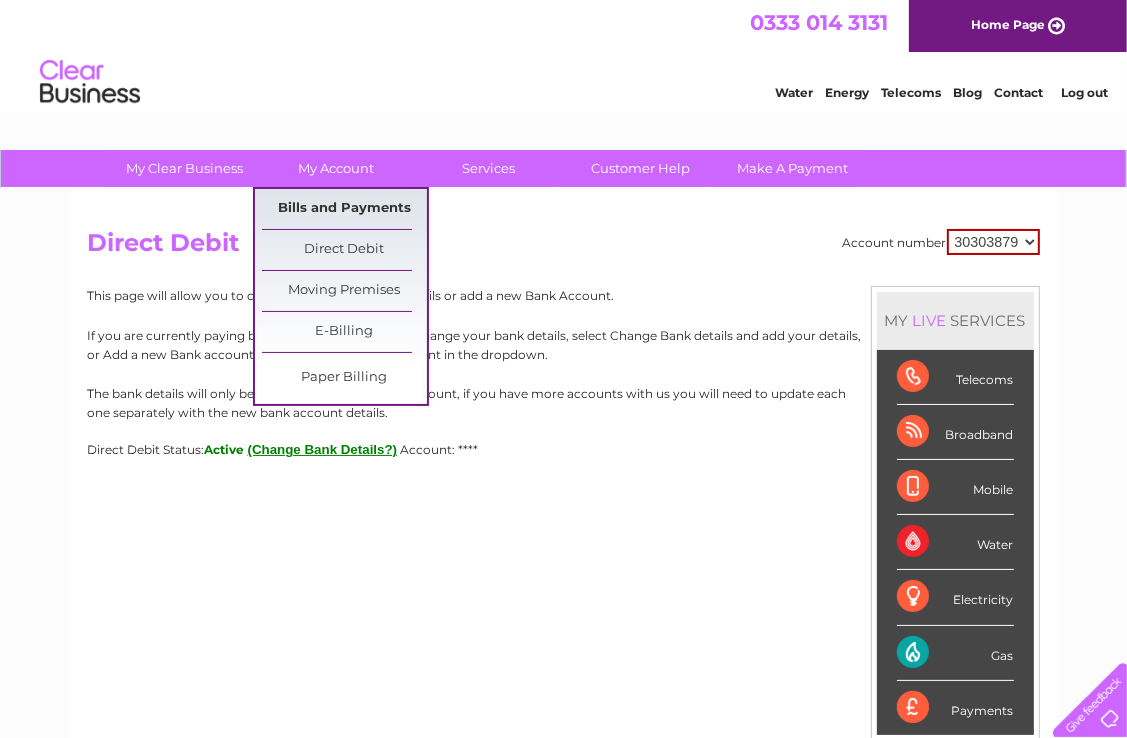 click on "Bills and Payments" at bounding box center [344, 209] 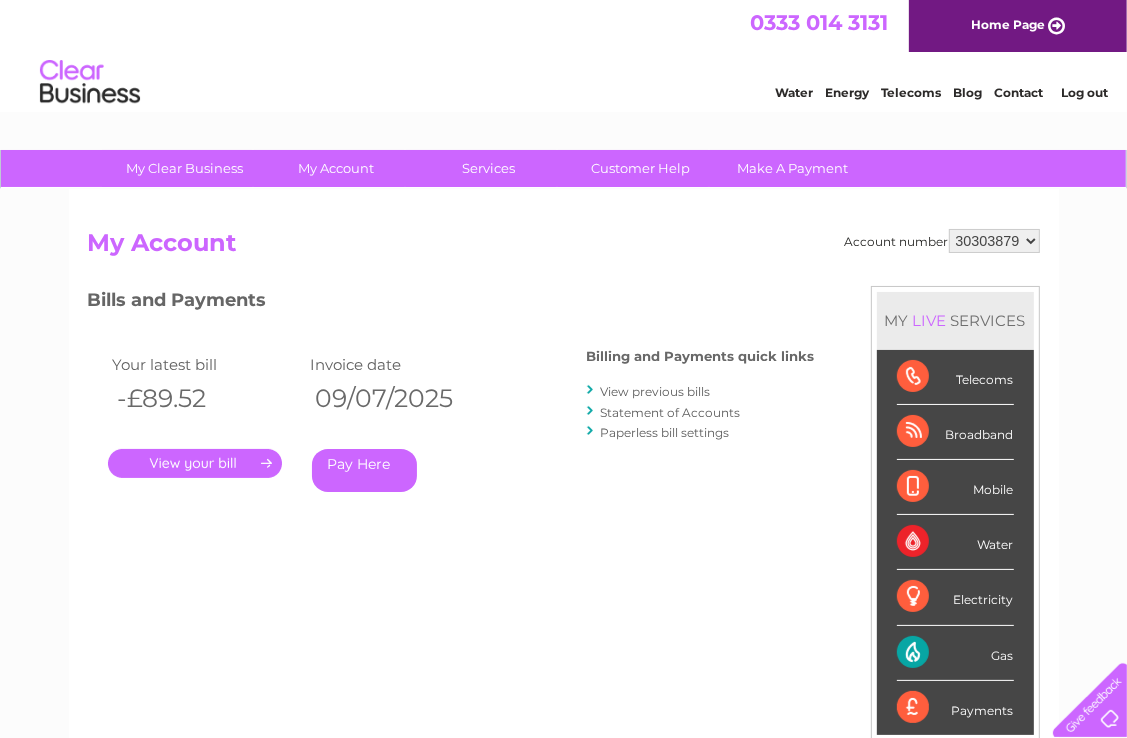 scroll, scrollTop: 0, scrollLeft: 0, axis: both 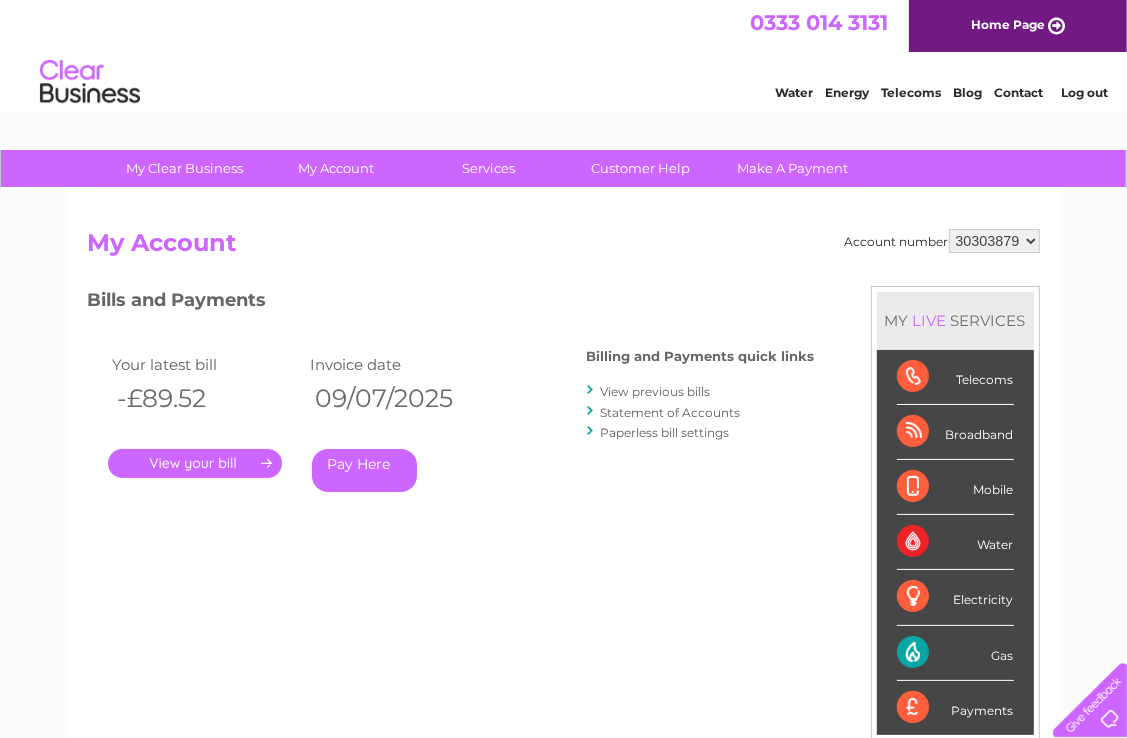 click on "View previous bills" at bounding box center (656, 391) 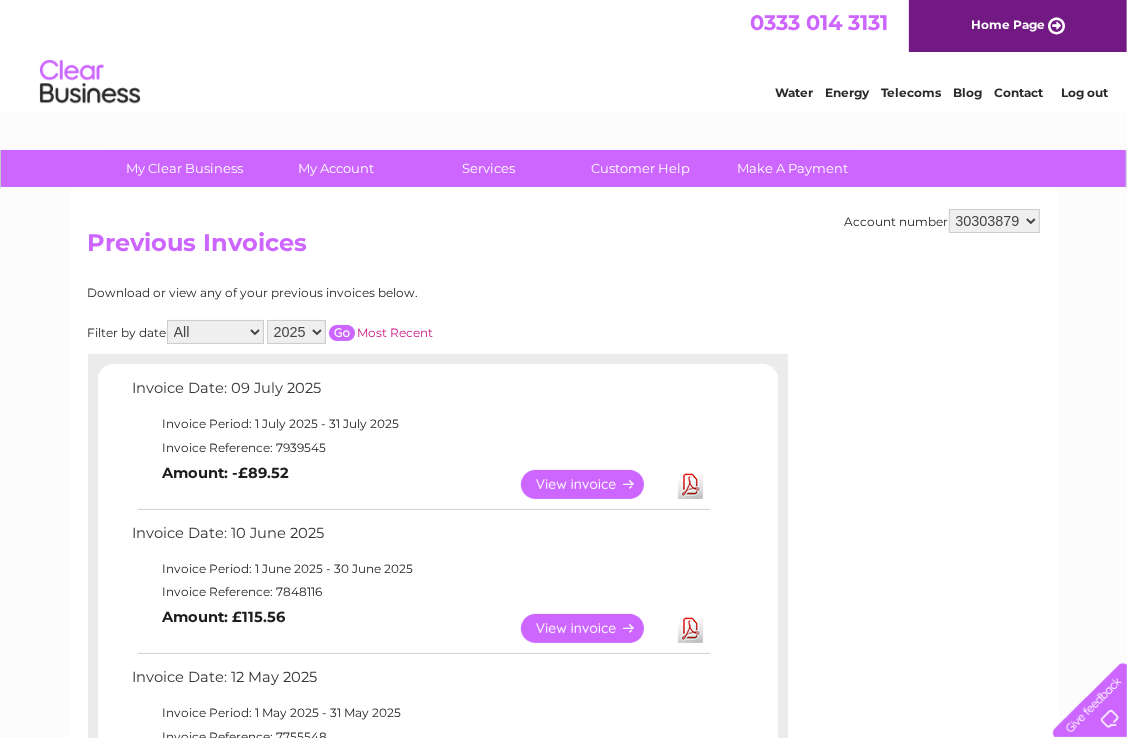 scroll, scrollTop: 0, scrollLeft: 0, axis: both 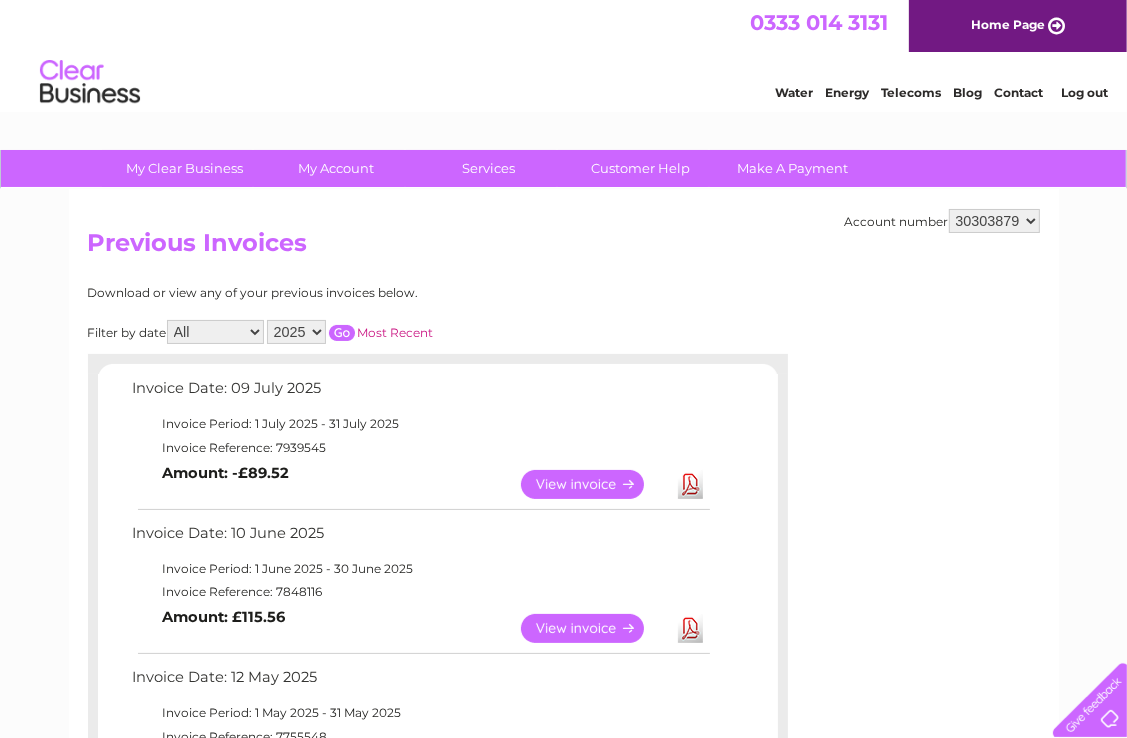 click on "Download" at bounding box center [690, 628] 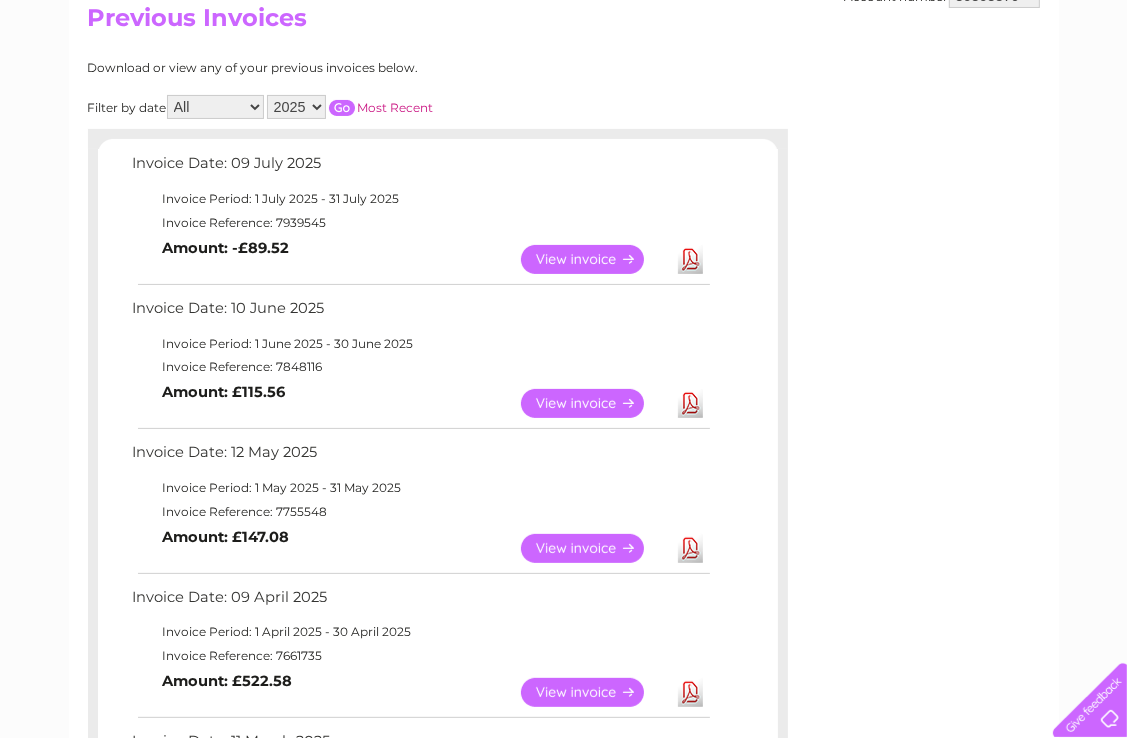 scroll, scrollTop: 308, scrollLeft: 0, axis: vertical 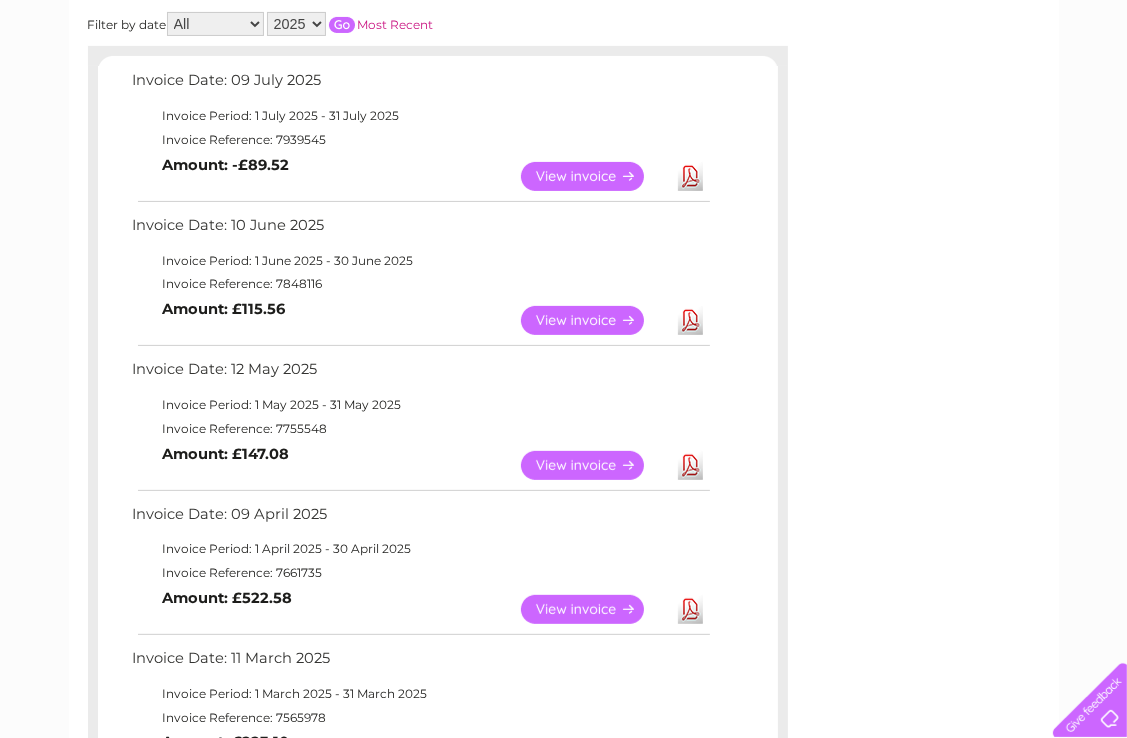 click on "Download" at bounding box center (690, 465) 